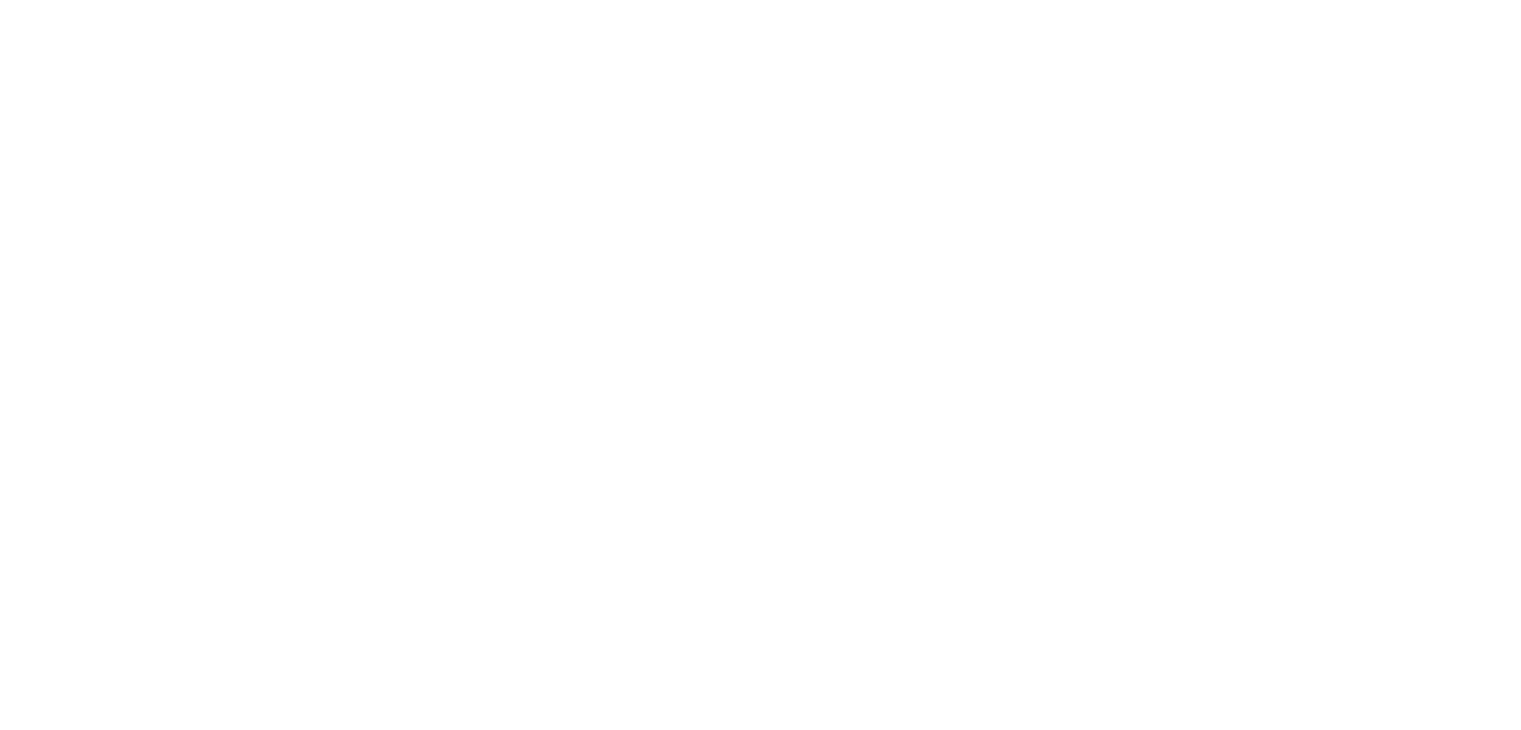 scroll, scrollTop: 0, scrollLeft: 0, axis: both 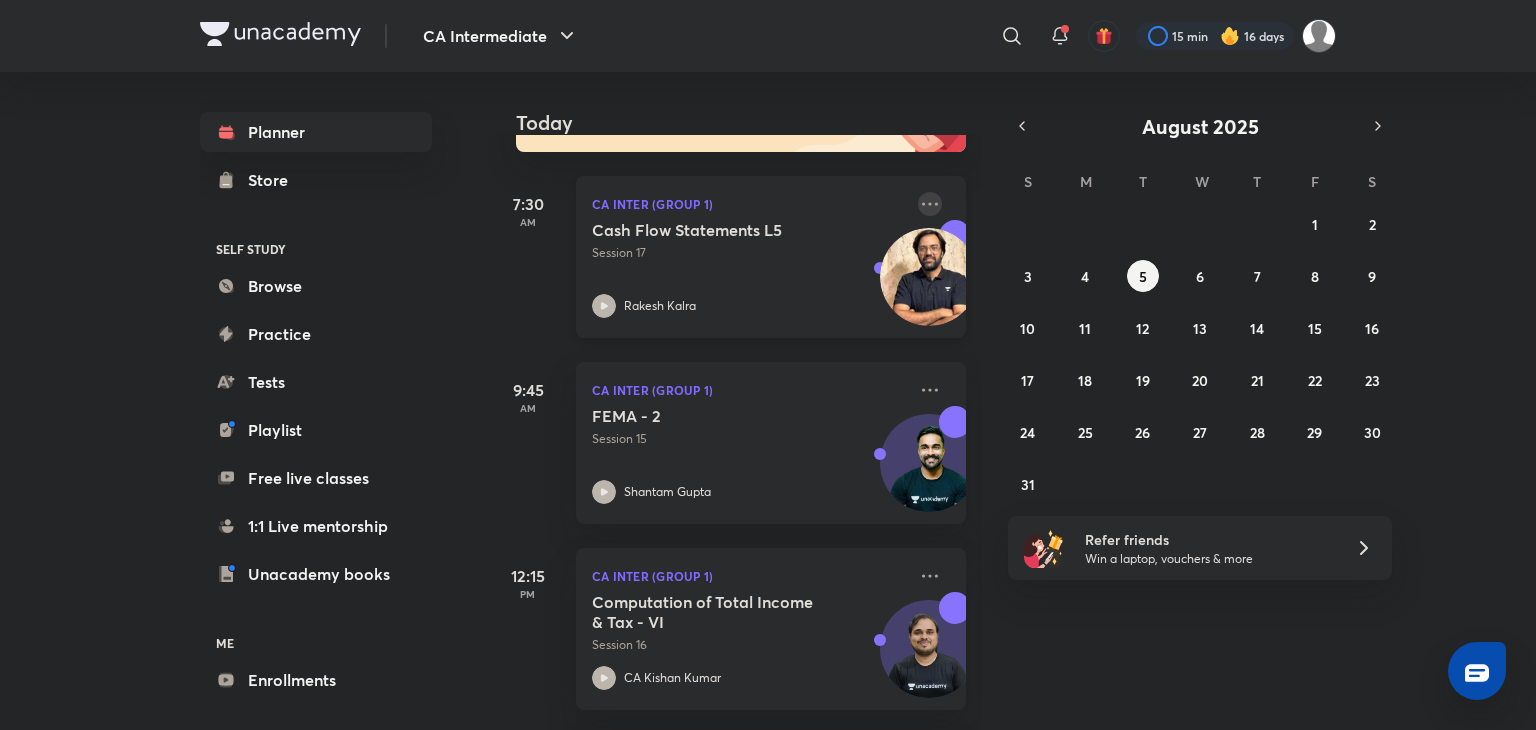 click 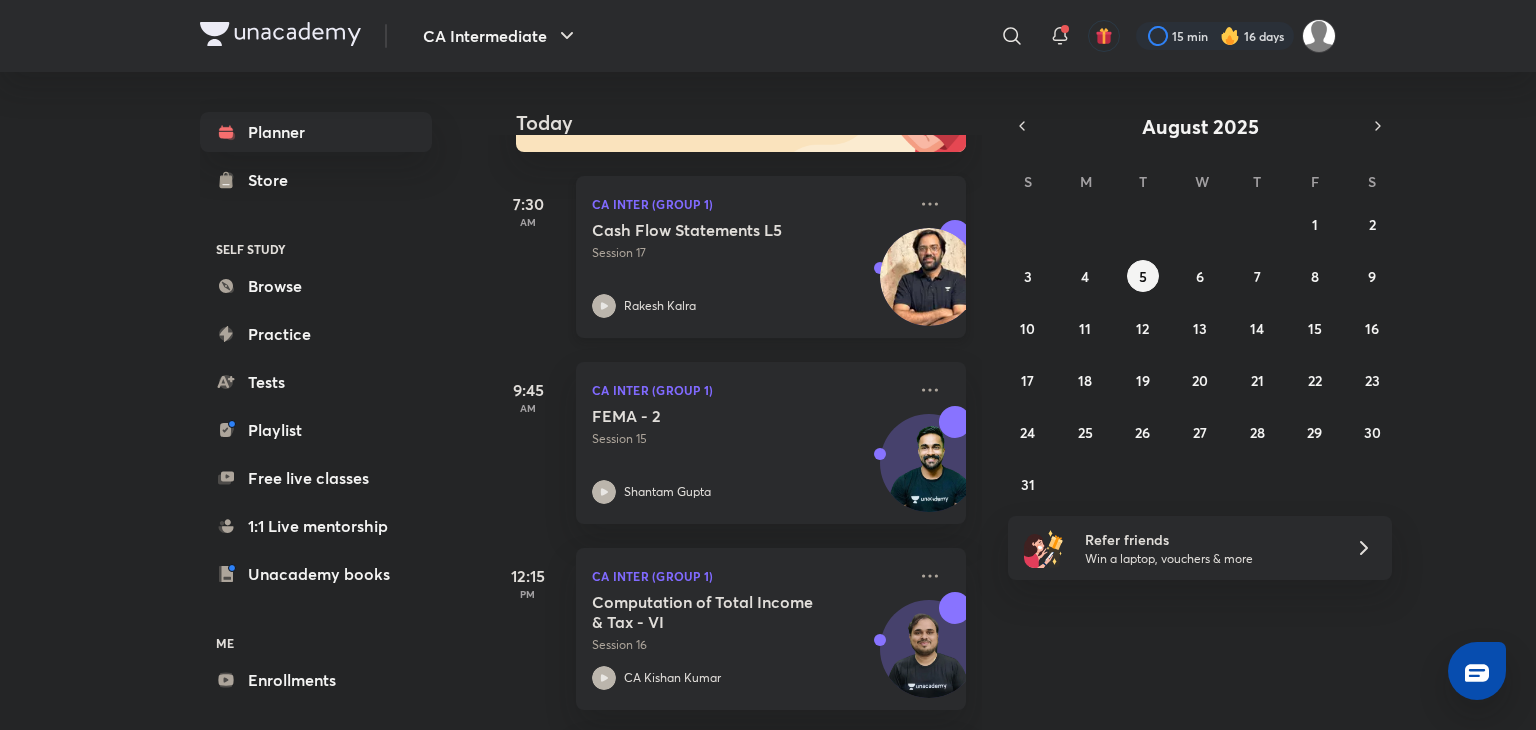 click on "Rakesh Kalra" at bounding box center (749, 306) 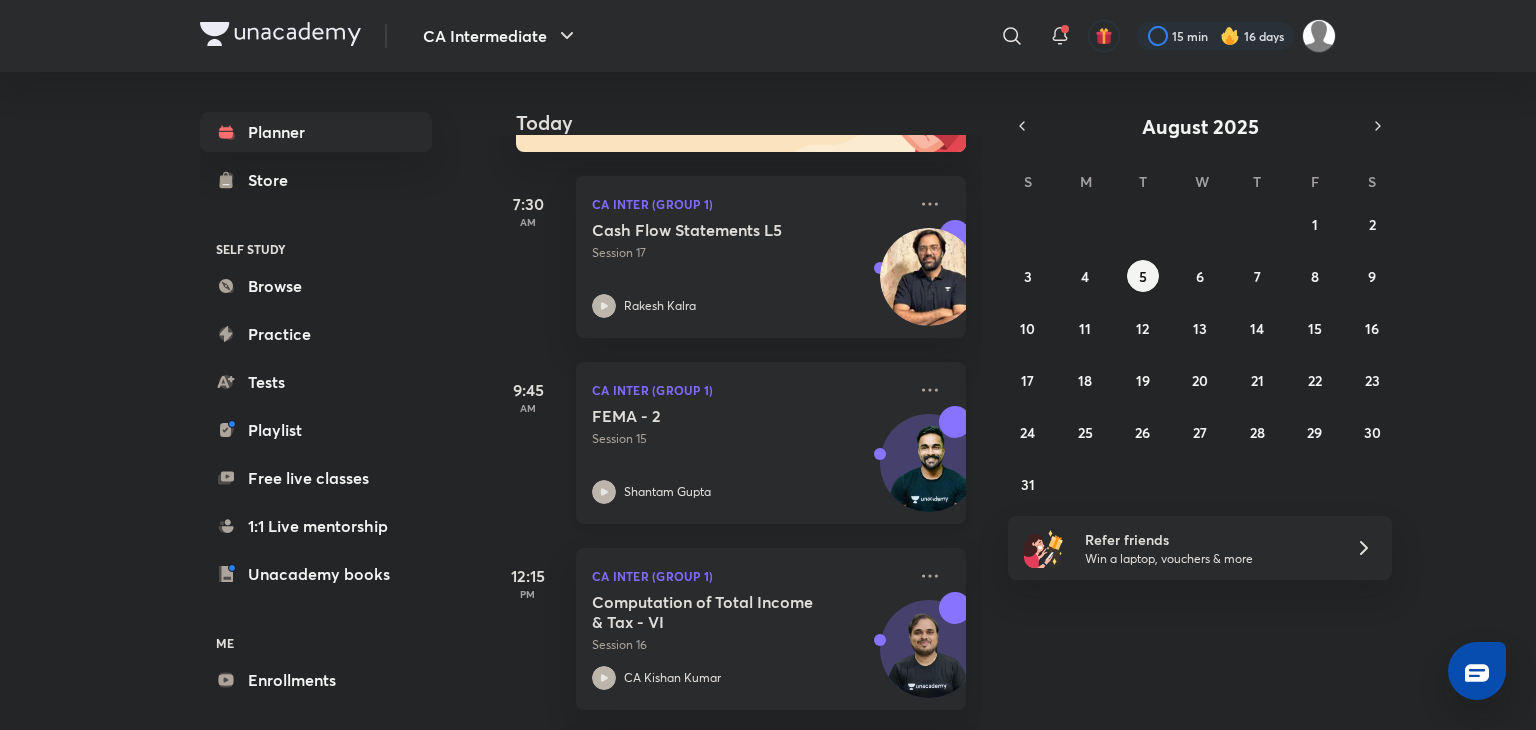 click on "FEMA - 2" at bounding box center (716, 416) 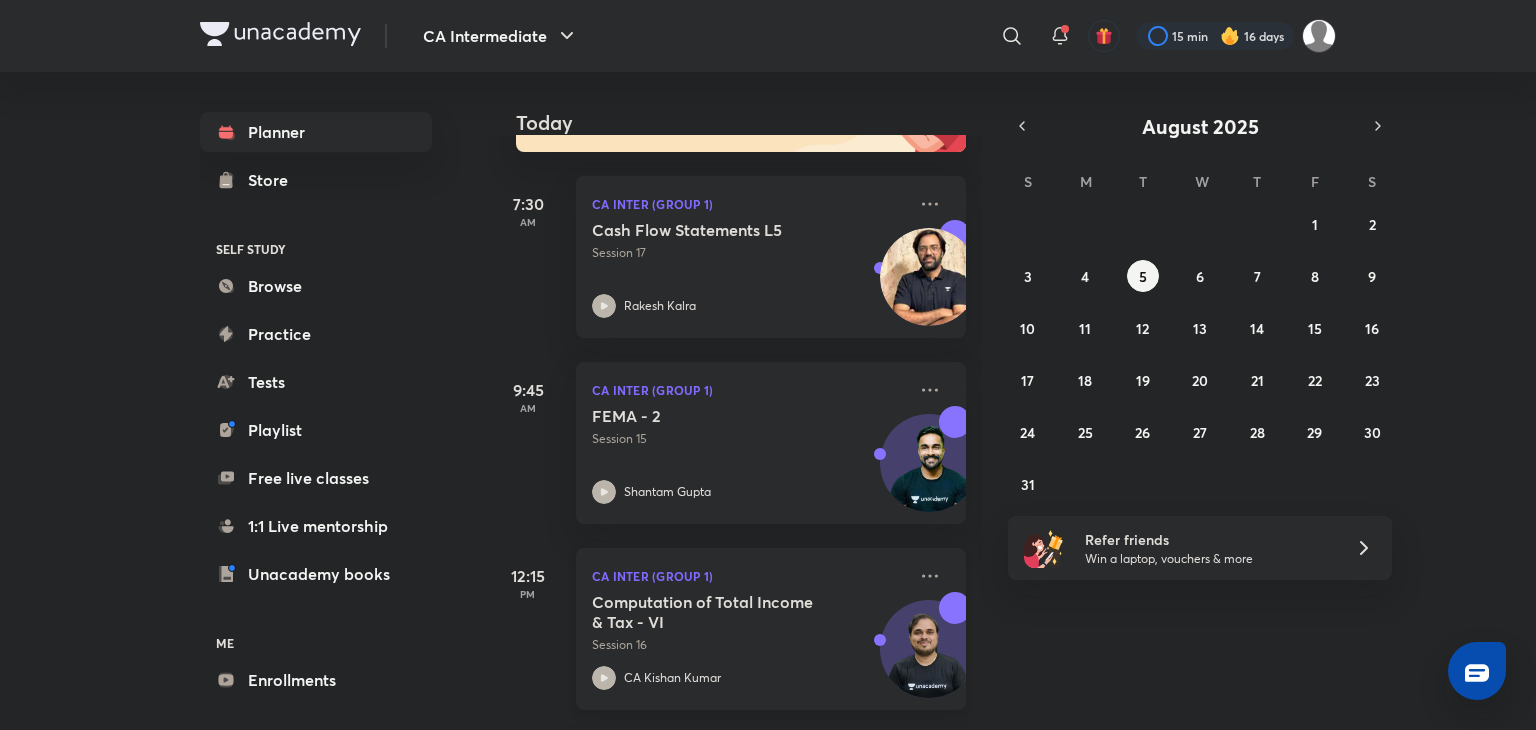 scroll, scrollTop: 516, scrollLeft: 0, axis: vertical 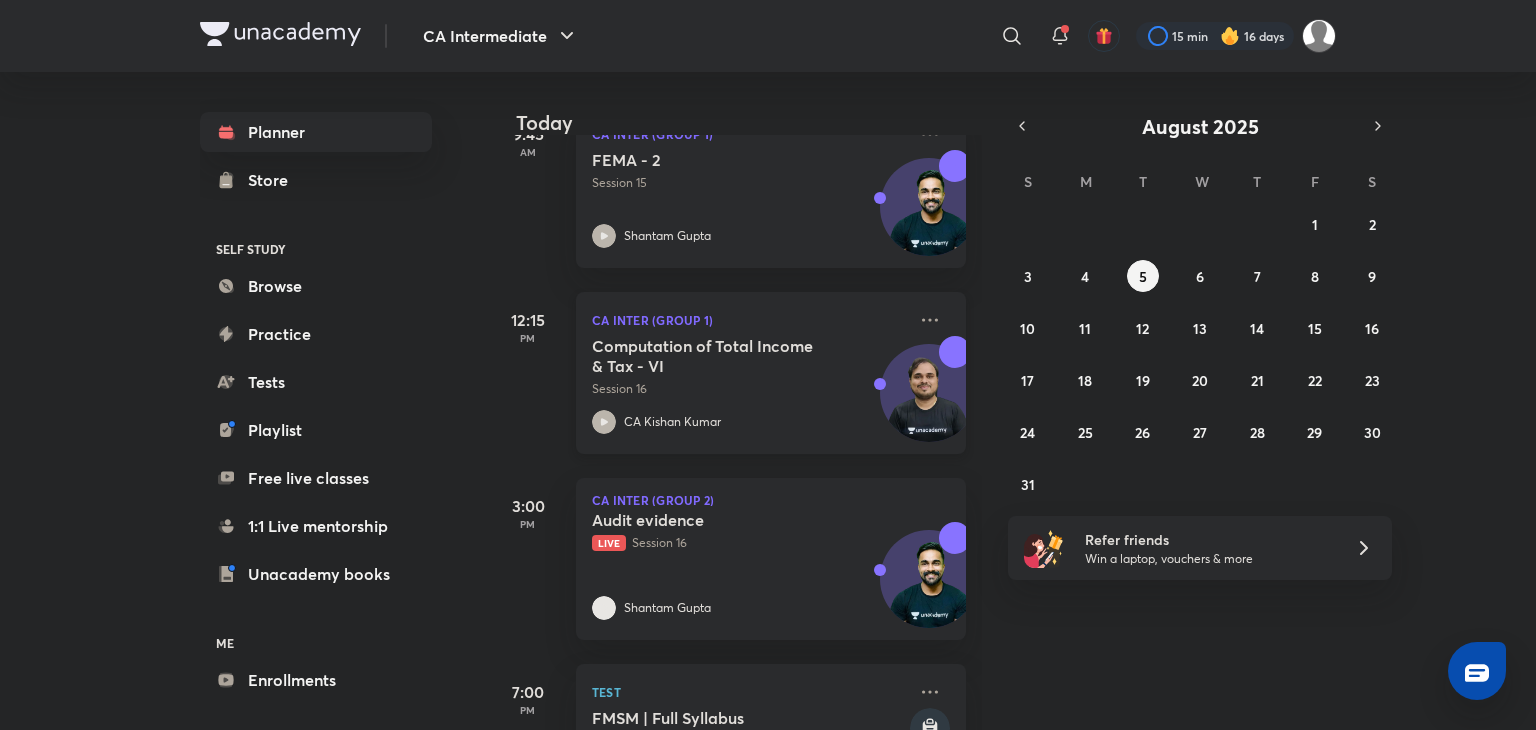click on "Session 16" at bounding box center [749, 389] 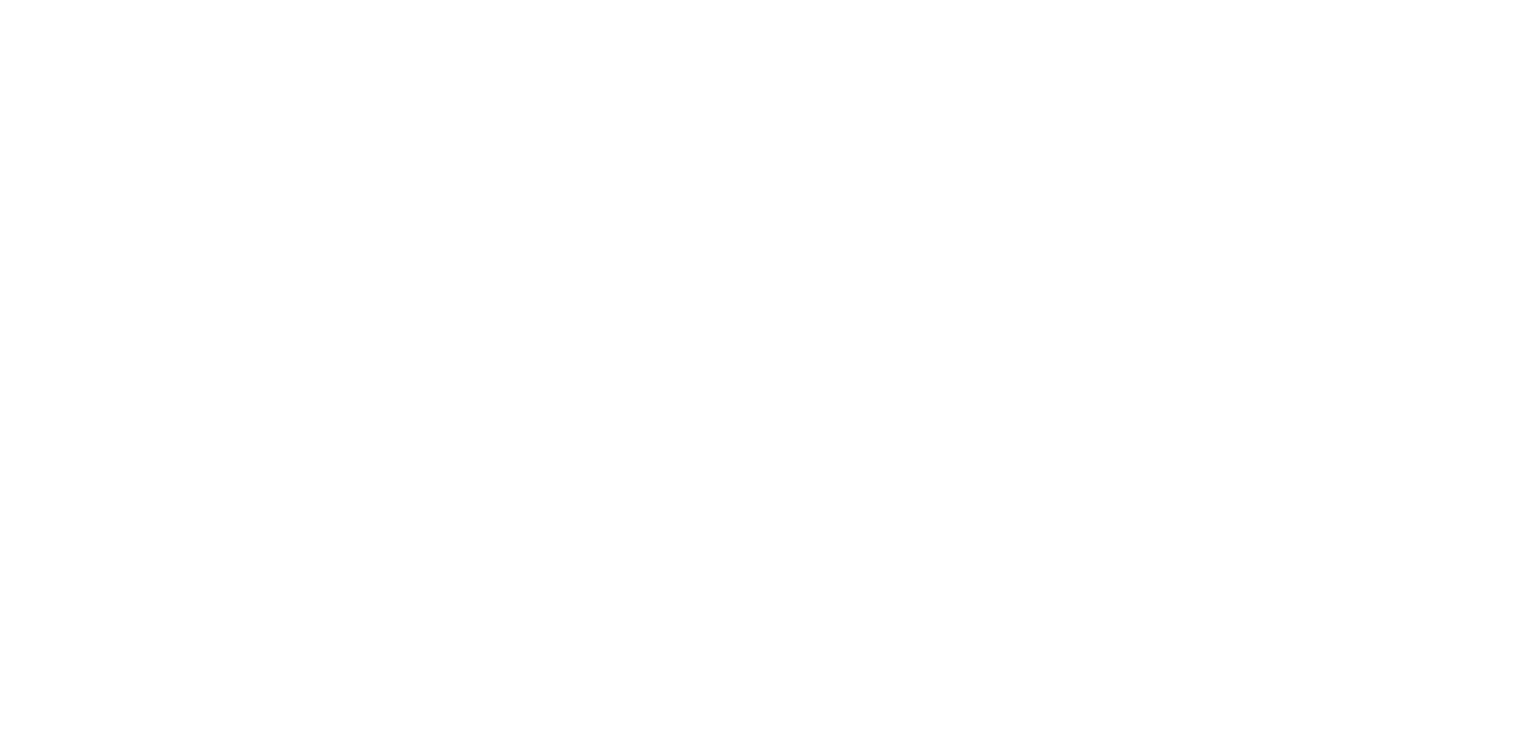 scroll, scrollTop: 0, scrollLeft: 0, axis: both 